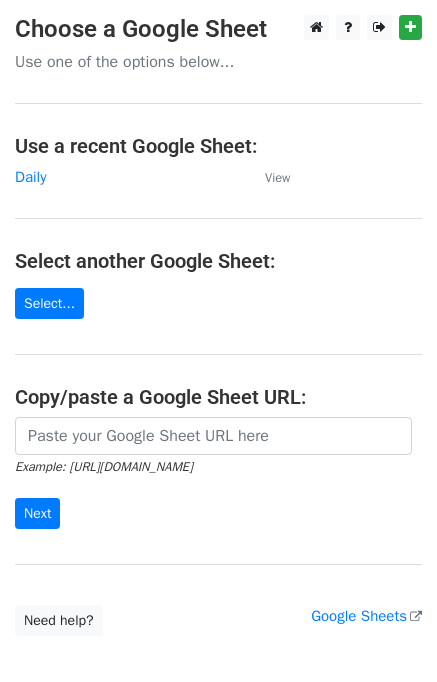 scroll, scrollTop: 0, scrollLeft: 0, axis: both 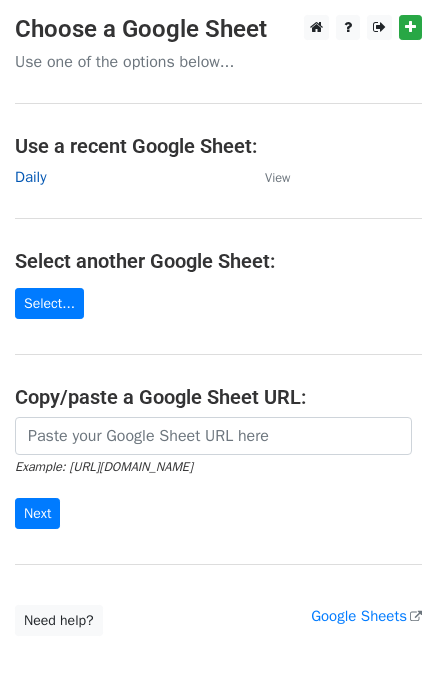 click on "Daily" at bounding box center [30, 177] 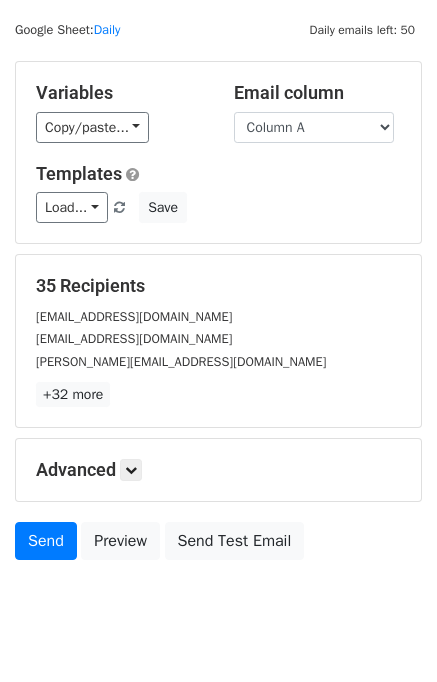 scroll, scrollTop: 92, scrollLeft: 0, axis: vertical 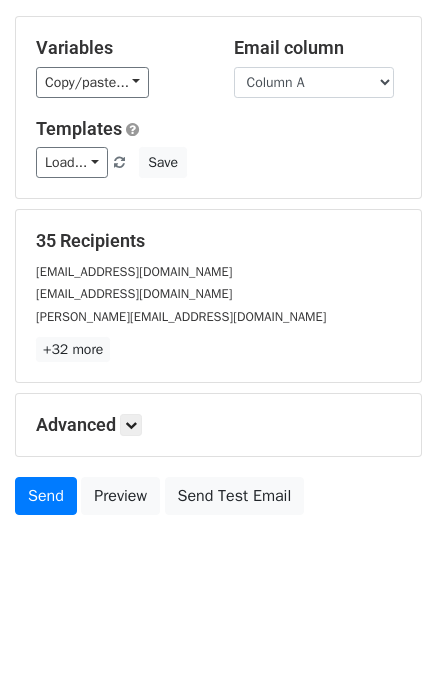 click on "Advanced" at bounding box center (218, 425) 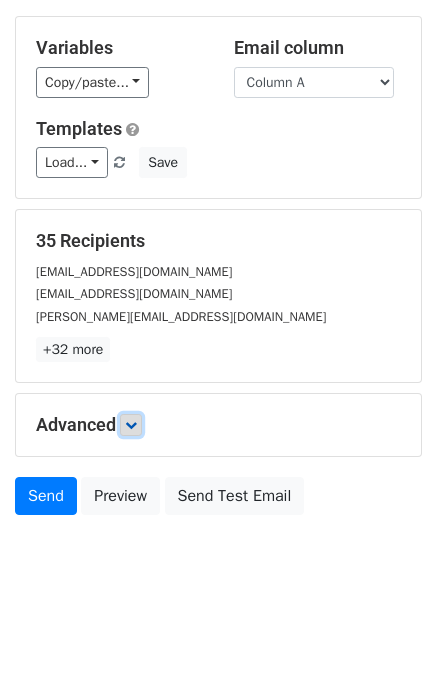 click at bounding box center [131, 425] 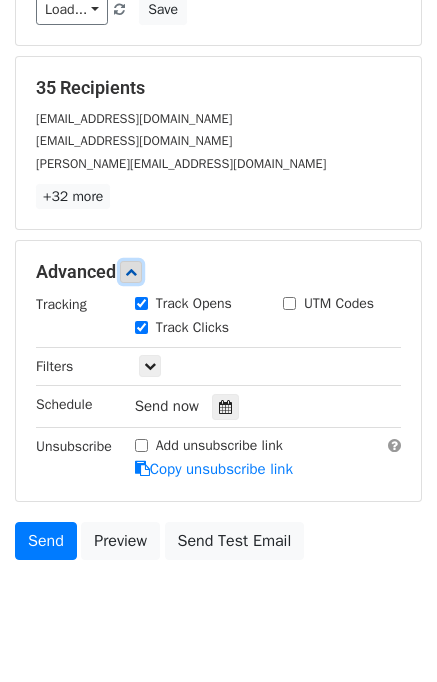 scroll, scrollTop: 252, scrollLeft: 0, axis: vertical 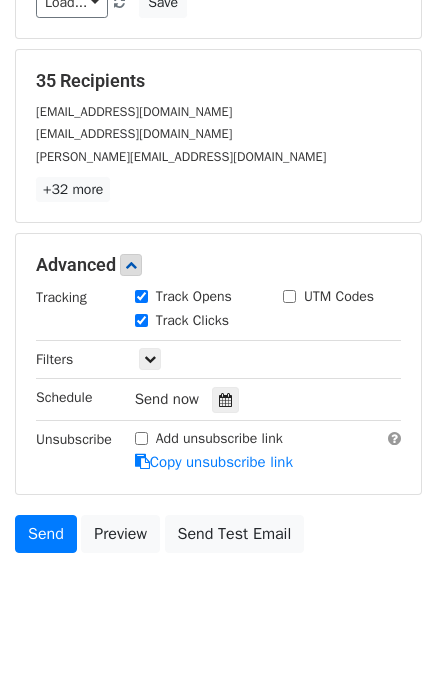 click on "Send now" at bounding box center [252, 399] 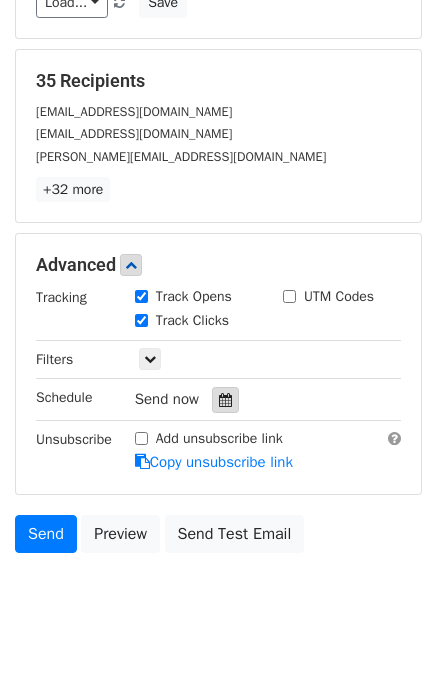 click at bounding box center (225, 400) 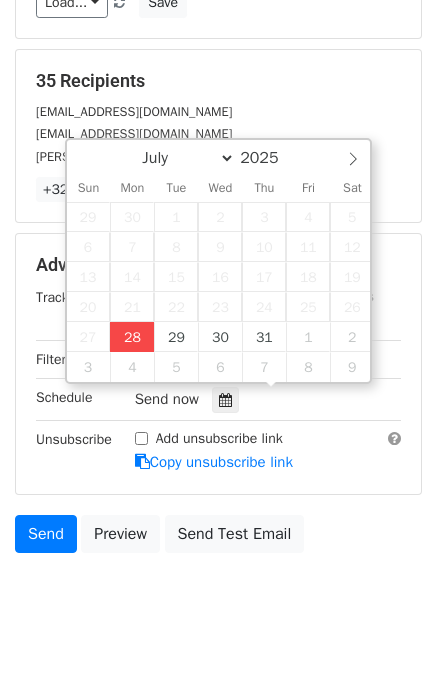 type on "2025-07-28 12:51" 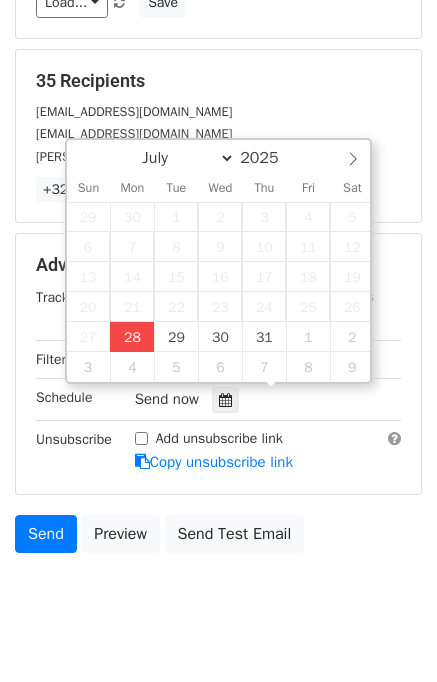 type on "51" 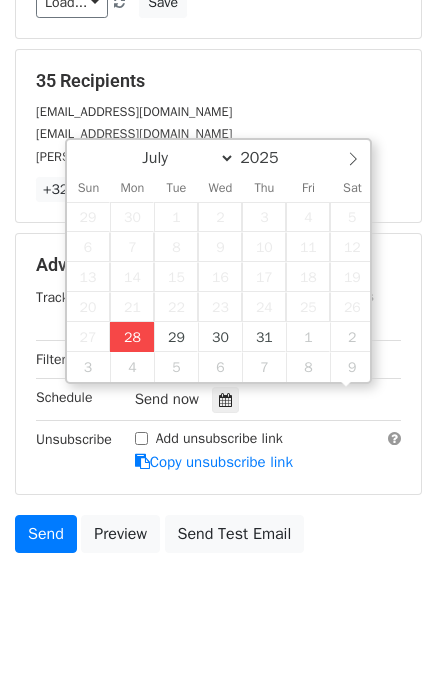 scroll, scrollTop: 0, scrollLeft: 0, axis: both 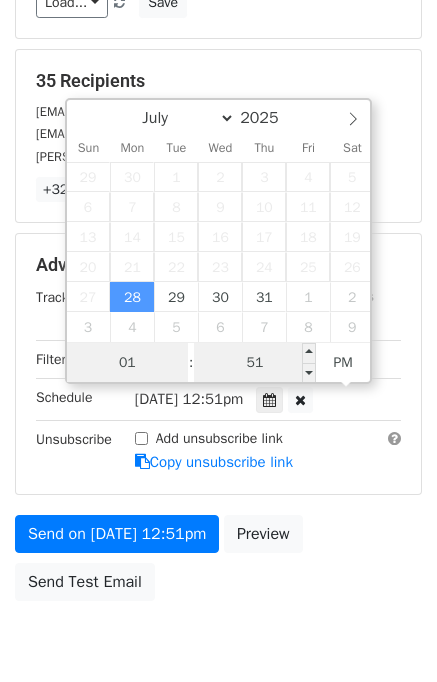 type on "01" 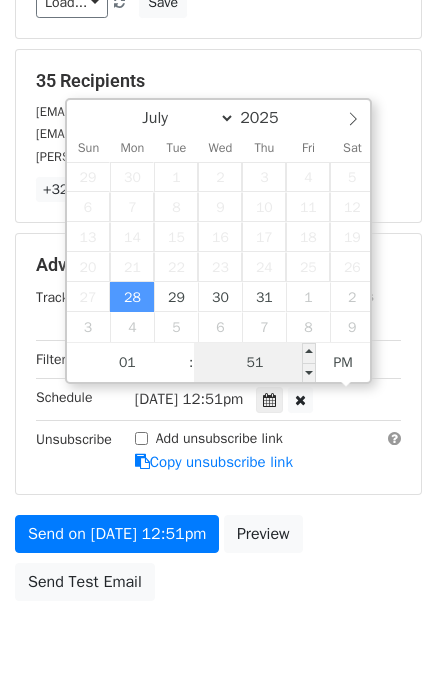type on "2025-07-28 13:51" 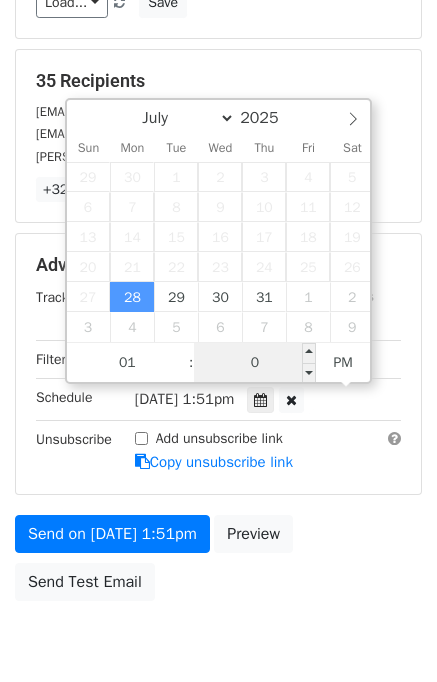 type on "00" 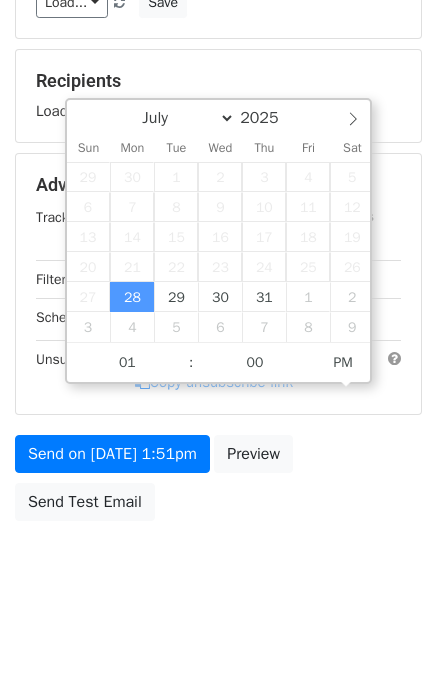 type on "2025-07-28 13:00" 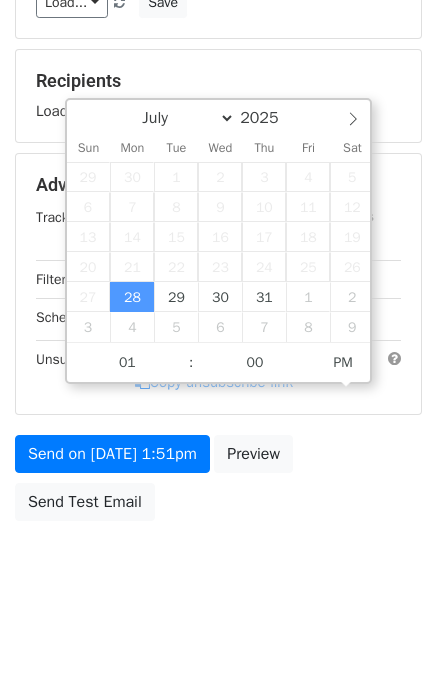 click on "Send on Jul 28 at 1:51pm
Preview
Send Test Email" at bounding box center [218, 483] 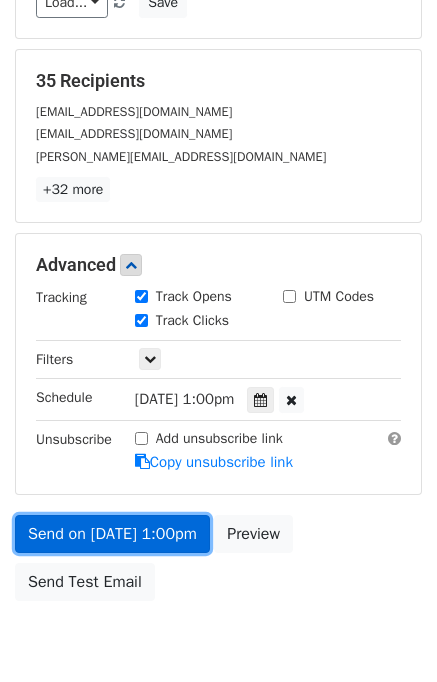 click on "Send on Jul 28 at 1:00pm" at bounding box center [112, 534] 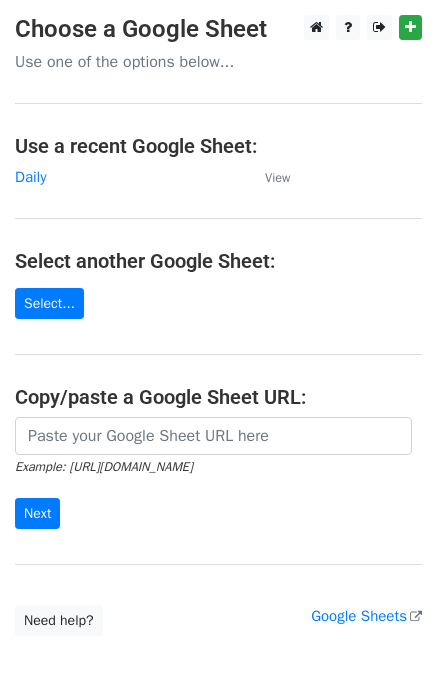 scroll, scrollTop: 0, scrollLeft: 0, axis: both 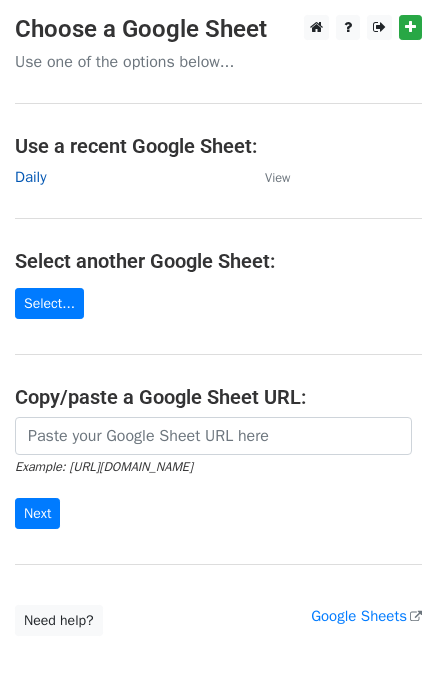 click on "Daily" at bounding box center [30, 177] 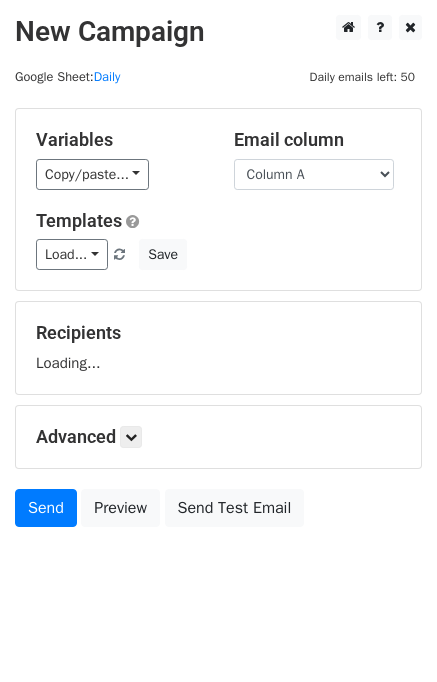 scroll, scrollTop: 0, scrollLeft: 0, axis: both 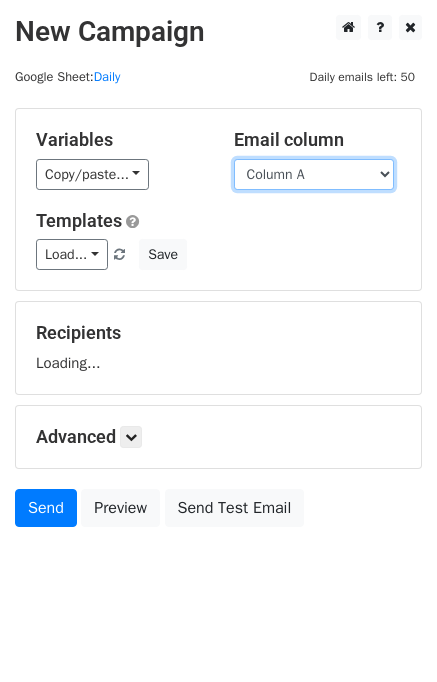 click on "Column A
Column B
Column C" at bounding box center [314, 174] 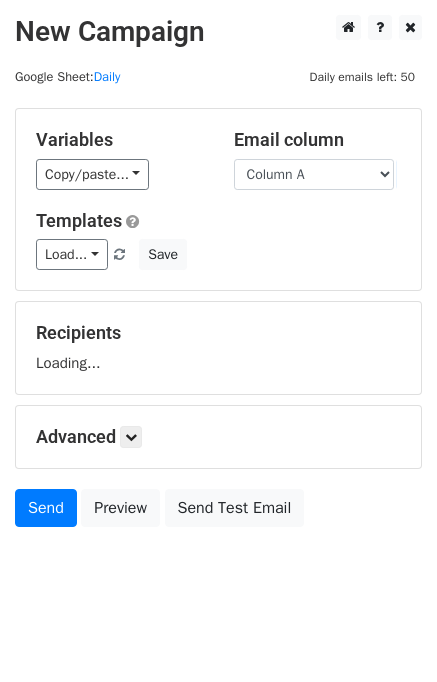 click on "Templates
Load...
No templates saved
Save" at bounding box center (218, 240) 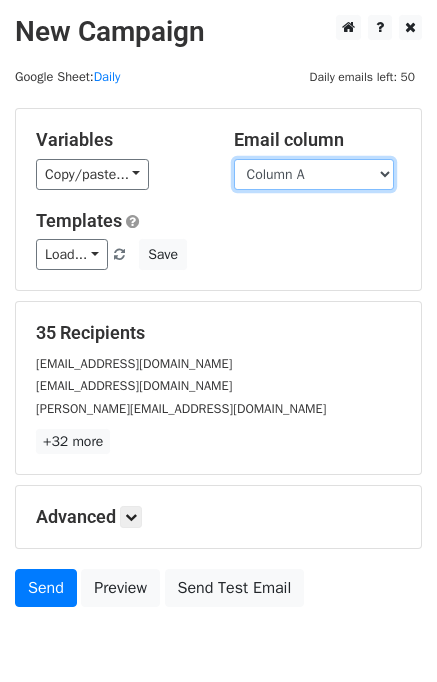 click on "Column A
Column B
Column C" at bounding box center [314, 174] 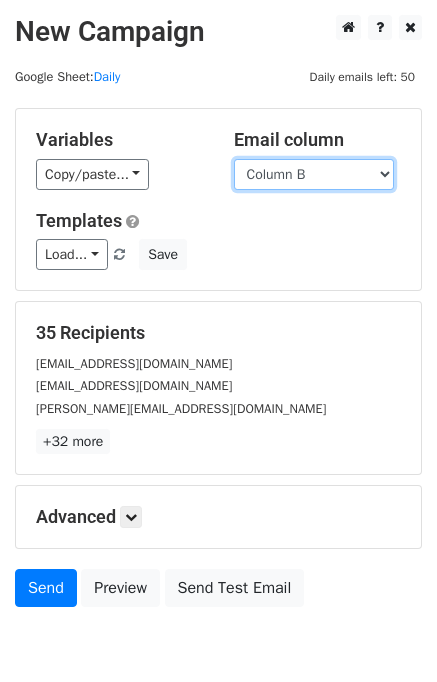 click on "Column A
Column B
Column C" at bounding box center [314, 174] 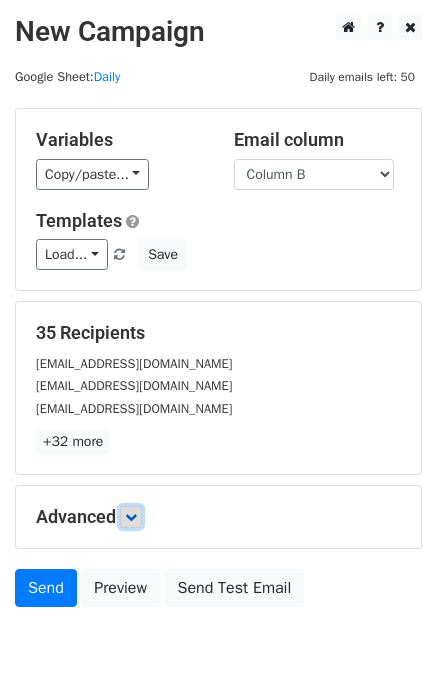 click at bounding box center [131, 517] 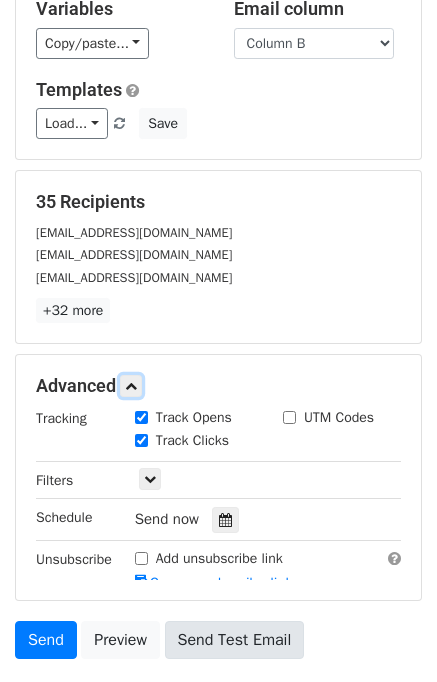 scroll, scrollTop: 268, scrollLeft: 0, axis: vertical 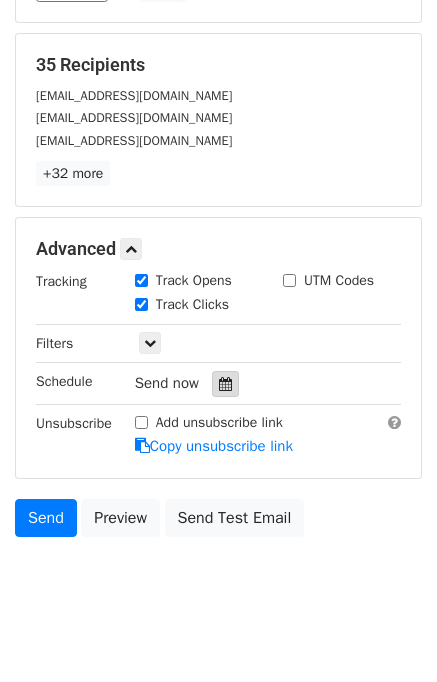 click at bounding box center [225, 384] 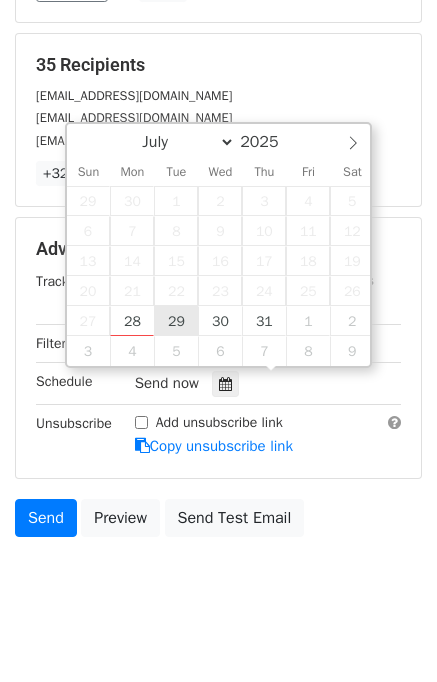 type on "2025-07-29 12:00" 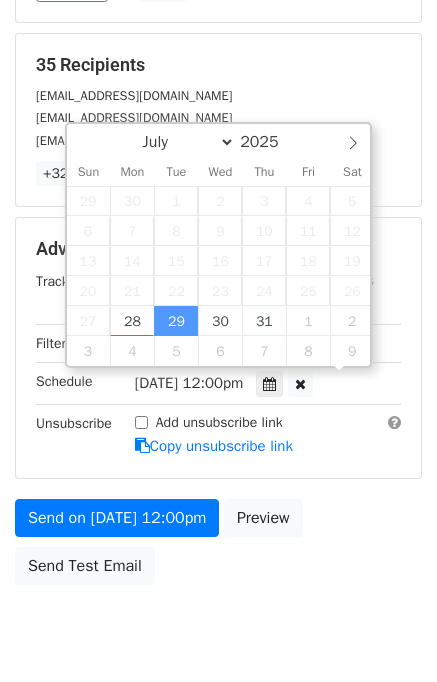 scroll, scrollTop: 0, scrollLeft: 0, axis: both 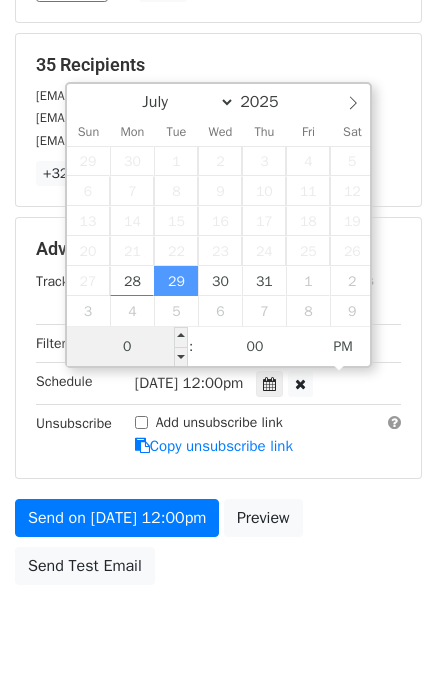 type on "02" 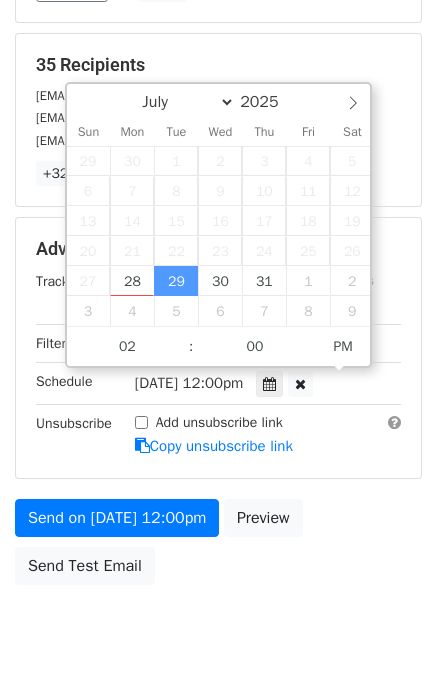 type on "2025-07-29 14:00" 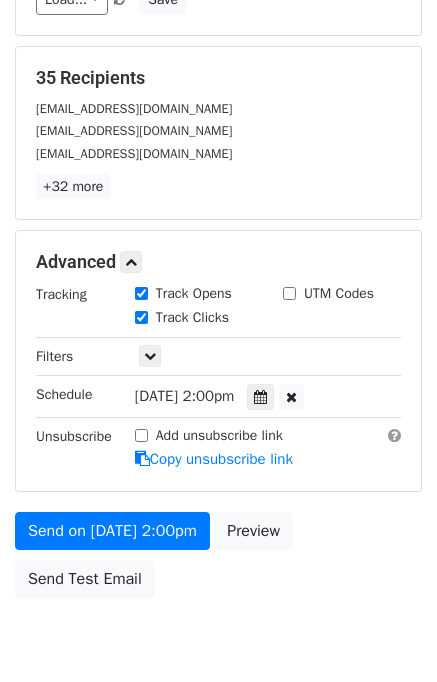 scroll, scrollTop: 268, scrollLeft: 0, axis: vertical 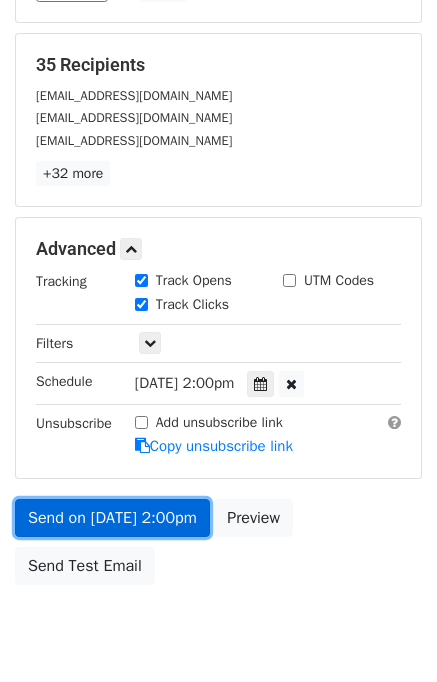 click on "Send on Jul 29 at 2:00pm" at bounding box center (112, 518) 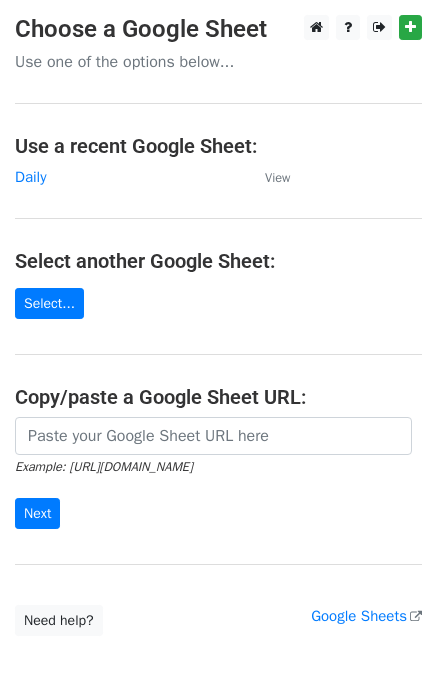 scroll, scrollTop: 0, scrollLeft: 0, axis: both 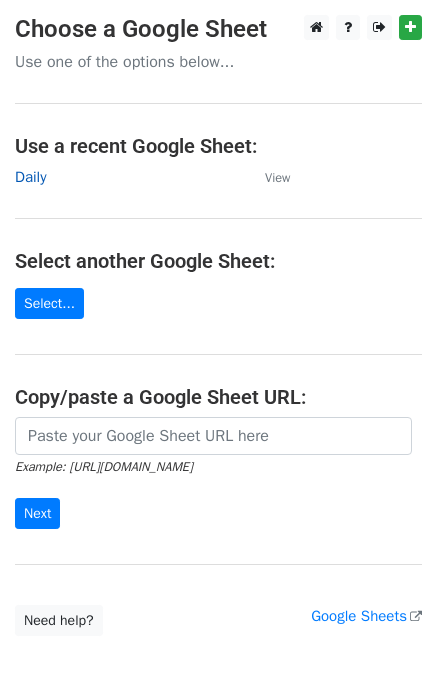 click on "Daily" at bounding box center (30, 177) 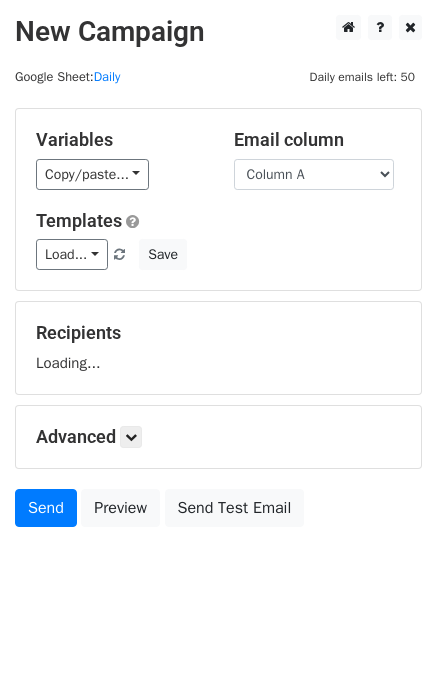 scroll, scrollTop: 0, scrollLeft: 0, axis: both 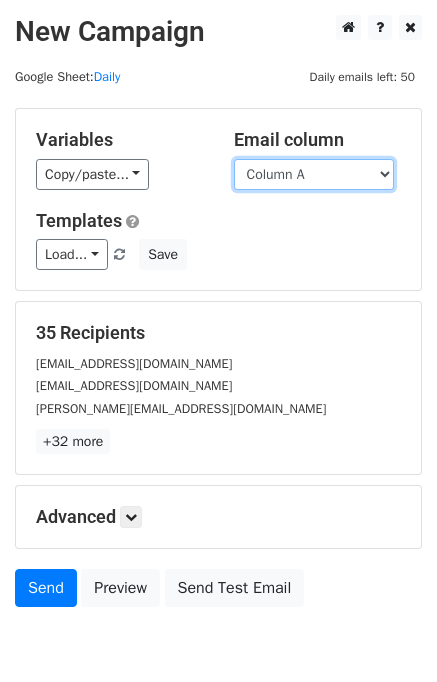 click on "Column A
Column B
Column C" at bounding box center [314, 174] 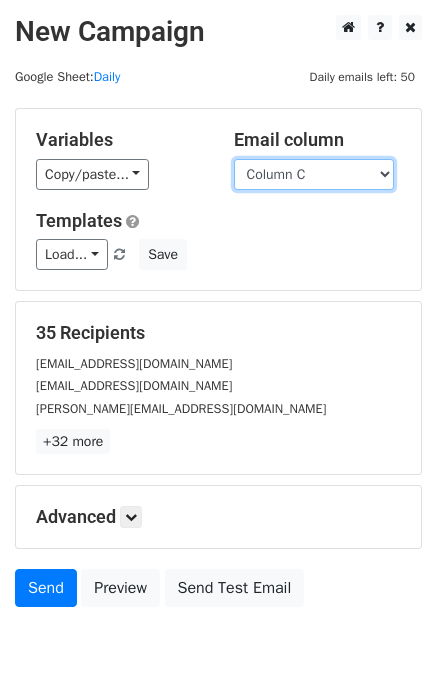 click on "Column A
Column B
Column C" at bounding box center [314, 174] 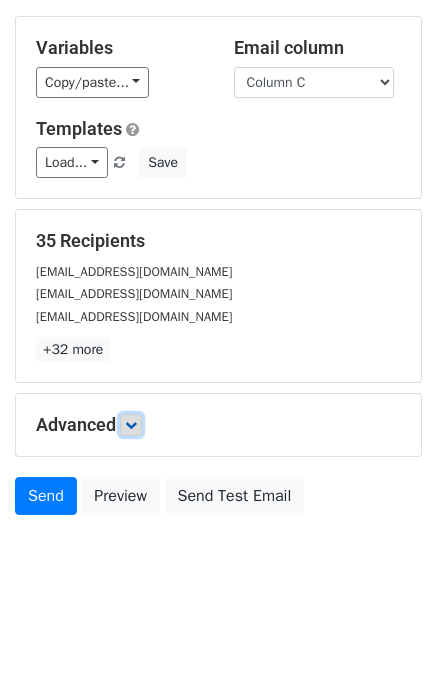 click at bounding box center (131, 425) 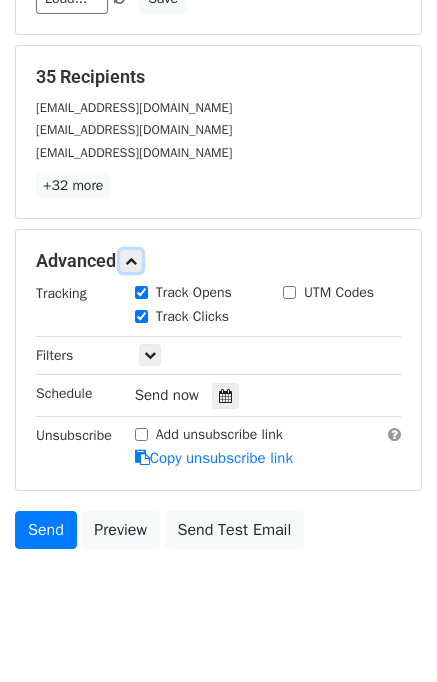scroll, scrollTop: 257, scrollLeft: 0, axis: vertical 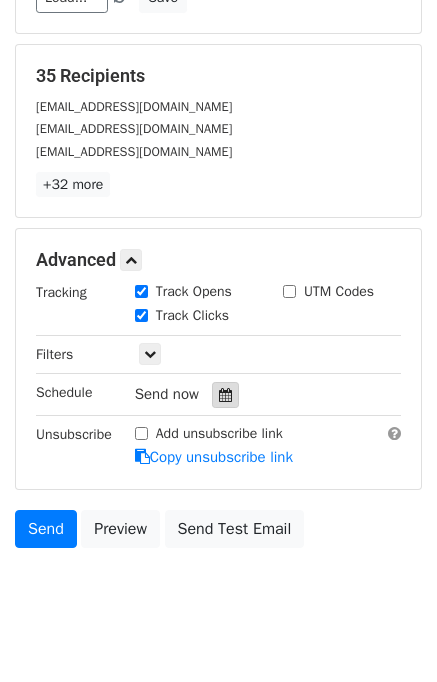 click at bounding box center (225, 395) 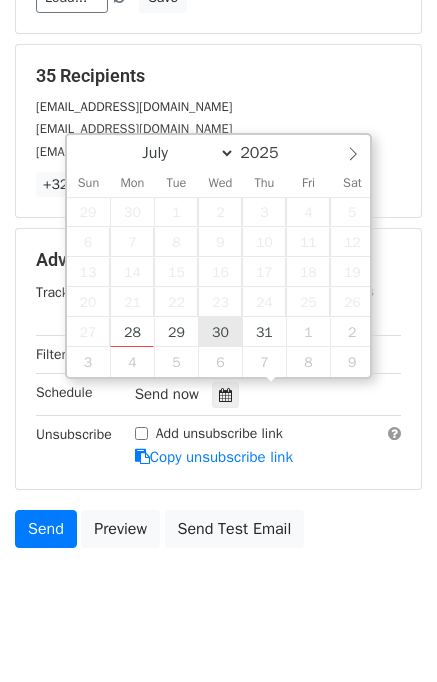 type on "2025-07-30 12:00" 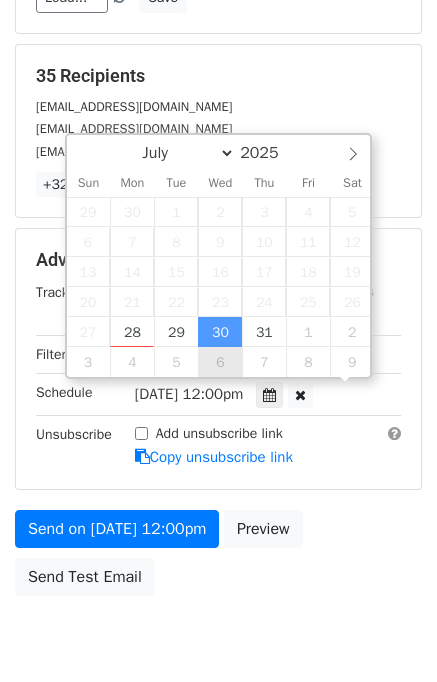 scroll, scrollTop: 0, scrollLeft: 0, axis: both 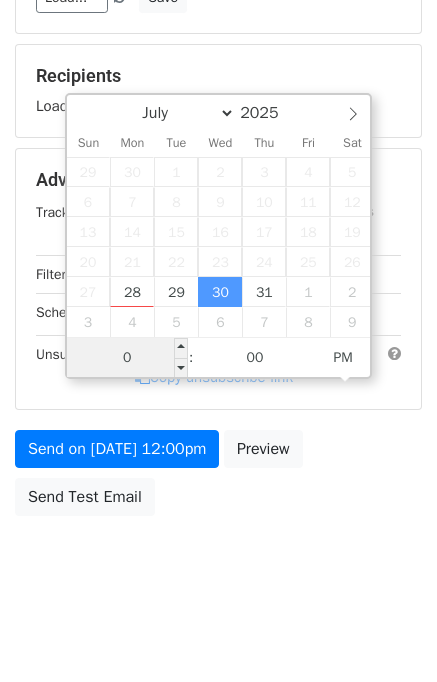 type on "03" 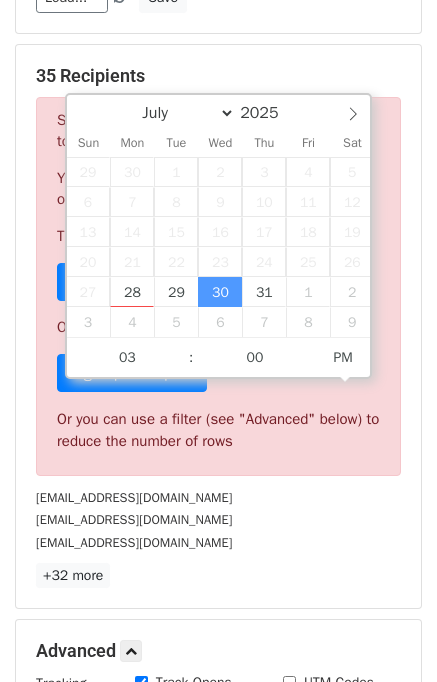 type on "2025-07-30 15:00" 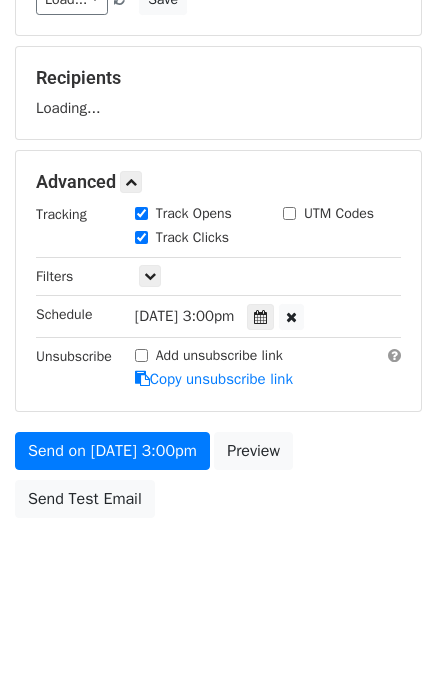 scroll, scrollTop: 257, scrollLeft: 0, axis: vertical 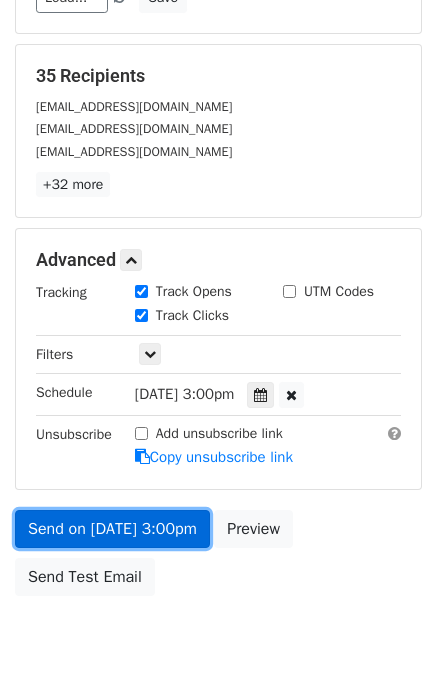 click on "Send on Jul 30 at 3:00pm" at bounding box center [112, 529] 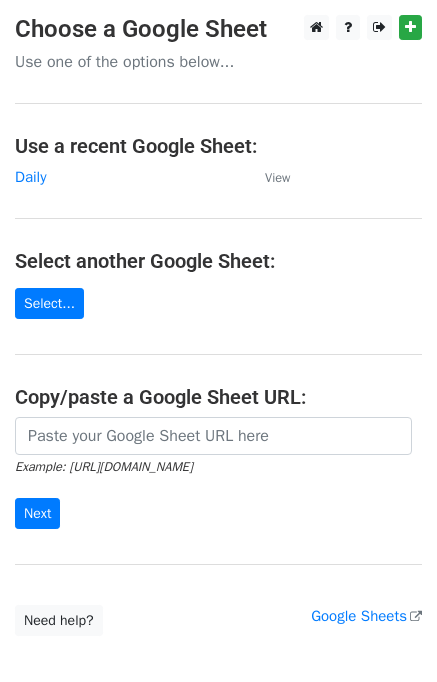 scroll, scrollTop: 0, scrollLeft: 0, axis: both 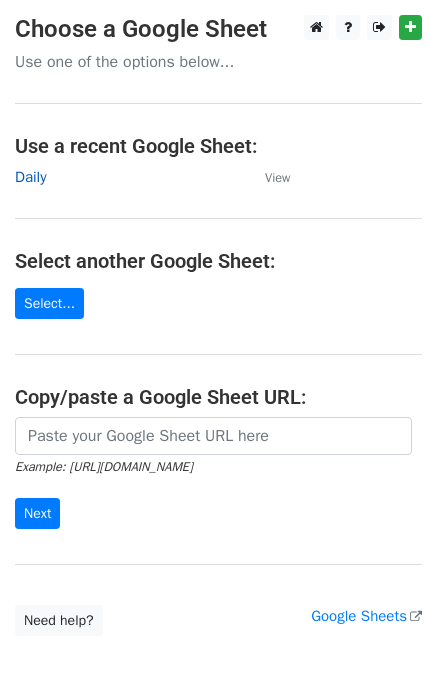 click on "Daily" at bounding box center (30, 177) 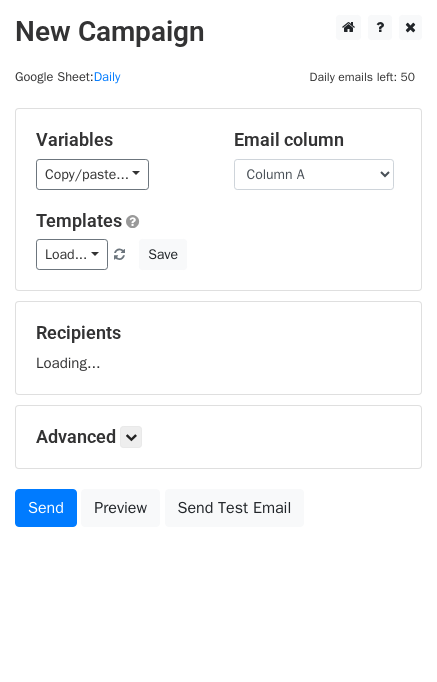 scroll, scrollTop: 0, scrollLeft: 0, axis: both 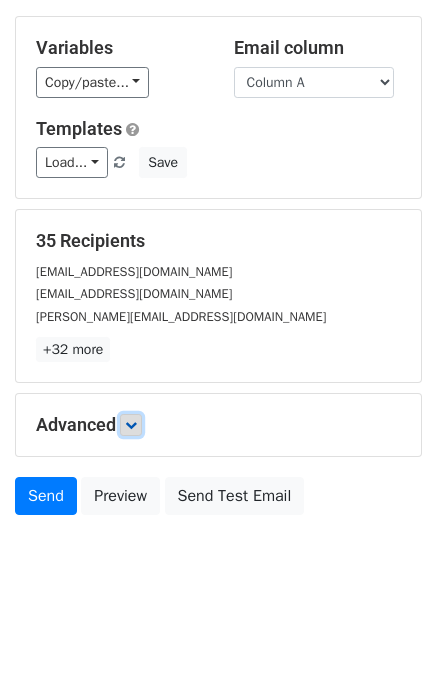 click at bounding box center (131, 425) 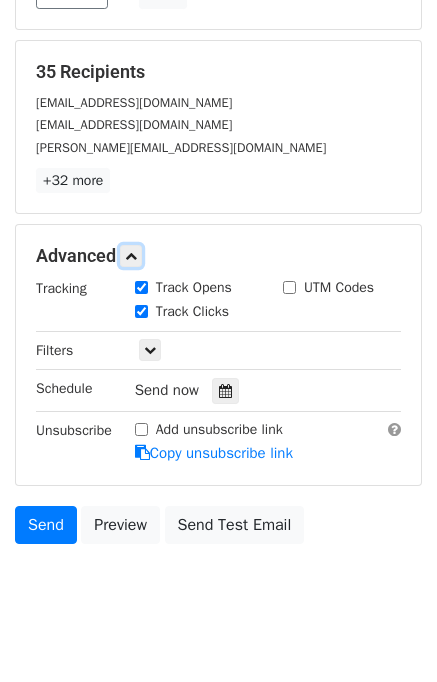 scroll, scrollTop: 265, scrollLeft: 0, axis: vertical 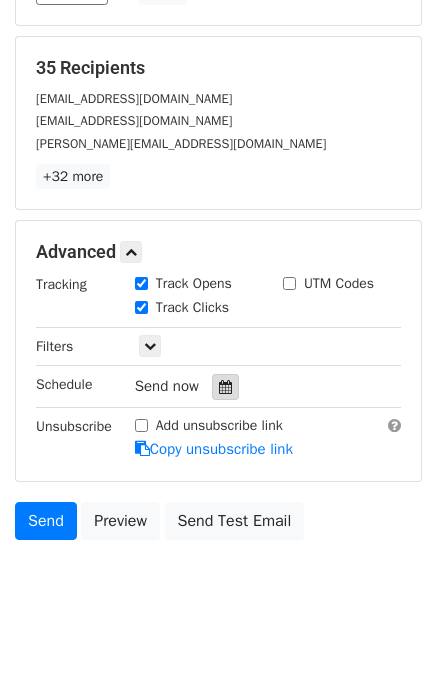 click at bounding box center (225, 387) 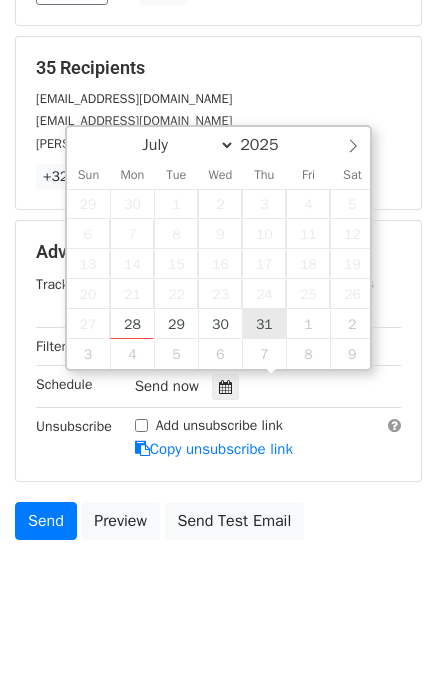 type on "[DATE] 12:00" 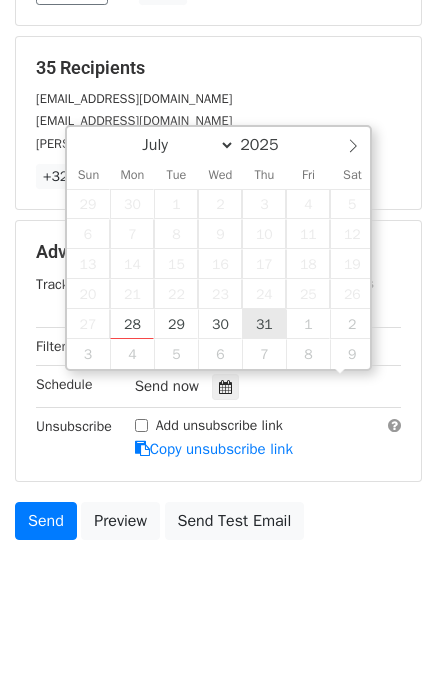 scroll, scrollTop: 0, scrollLeft: 0, axis: both 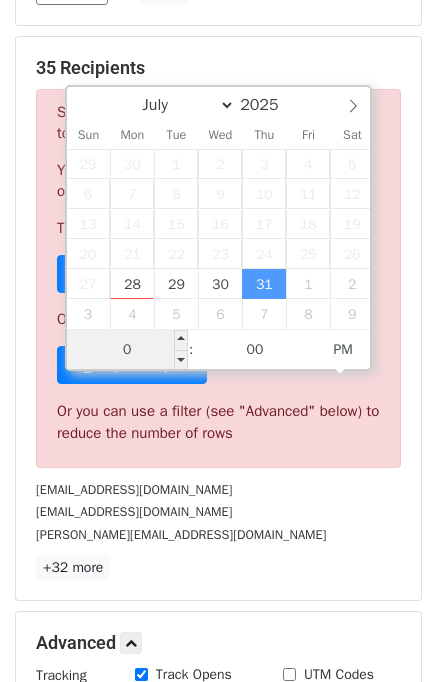 type on "04" 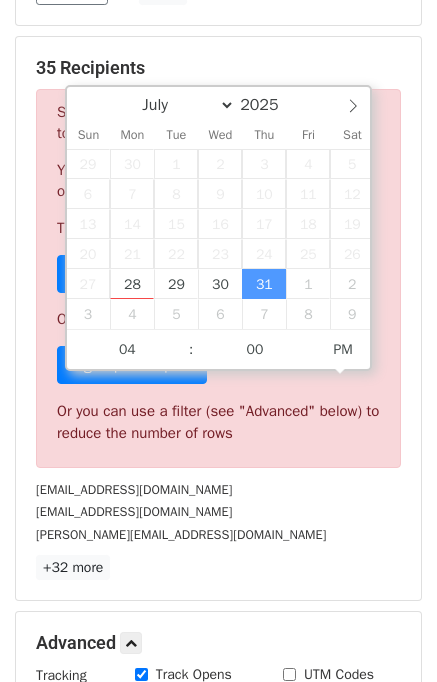 type on "[DATE] 16:00" 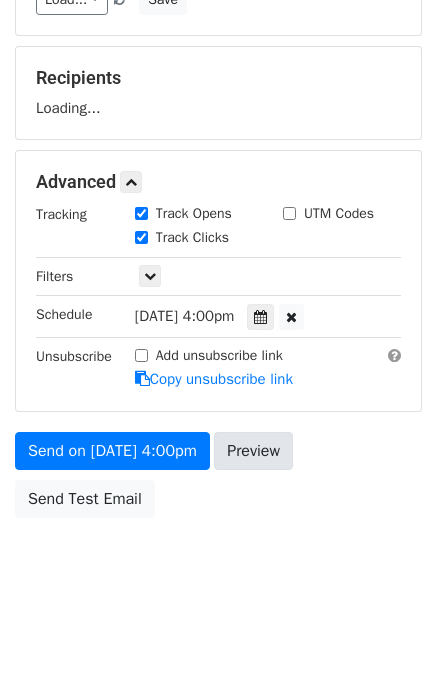scroll, scrollTop: 265, scrollLeft: 0, axis: vertical 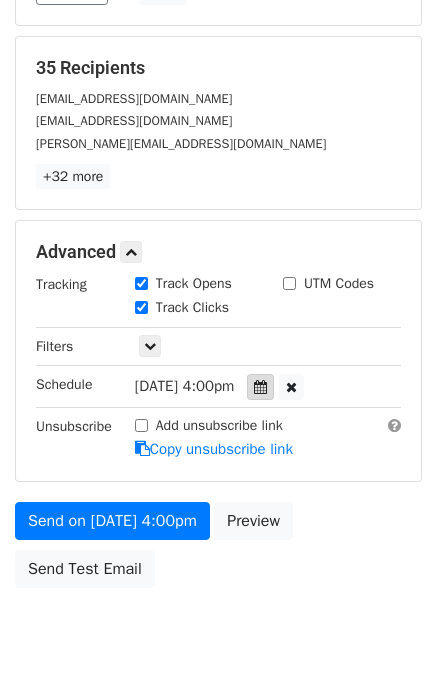 click at bounding box center (260, 387) 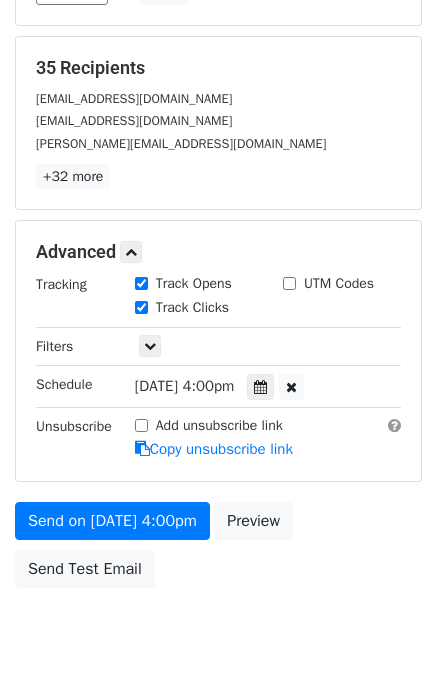 click on "New Campaign
Daily emails left: 50
Google Sheet:
Daily
Variables
Copy/paste...
{{Column A}}
{{Column B}}
{{Column C}}
Email column
Column A
Column B
Column C
Templates
Load...
No templates saved
Save
35 Recipients
info@philosophyofbeauty.ca
info@keemin.com.au
joe@joerosati.ca
+32 more
35 Recipients
×
info@philosophyofbeauty.ca
info@keemin.com.au
joe@joerosati.ca
sales@flow.digital
totaltutorsca@gmail.com
servicing@theautismvoyage.com
support@theautismvoyage.com
info@s-w-r.eu
info@apexpress.com
sales@keynius.eu
tmaxown@gmail.com
elsadig@dubaiprhub.com
help@relentlessfulfillment.com
info@duzergroup.com
info@cohenfeeley.com
info@schwarz-weiss-reinigung.de
info@total-tutors.com" at bounding box center [218, 214] 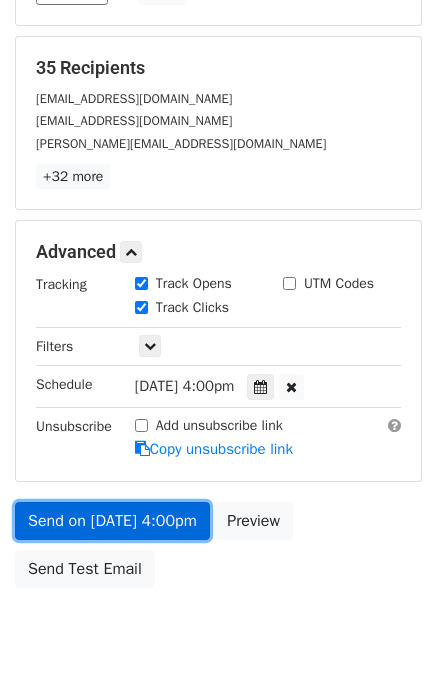 click on "Send on Jul 31 at 4:00pm" at bounding box center [112, 521] 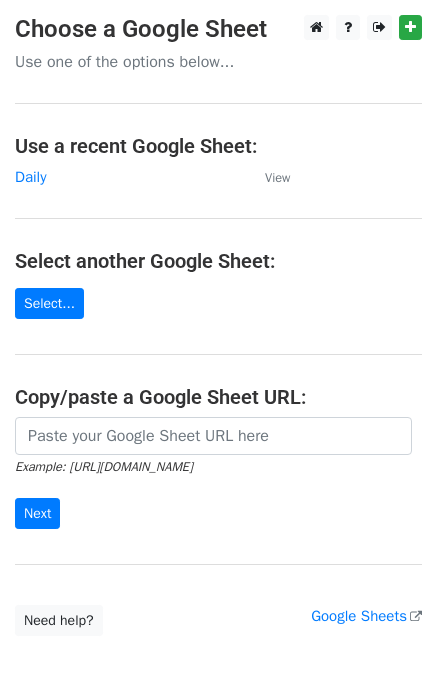 scroll, scrollTop: 0, scrollLeft: 0, axis: both 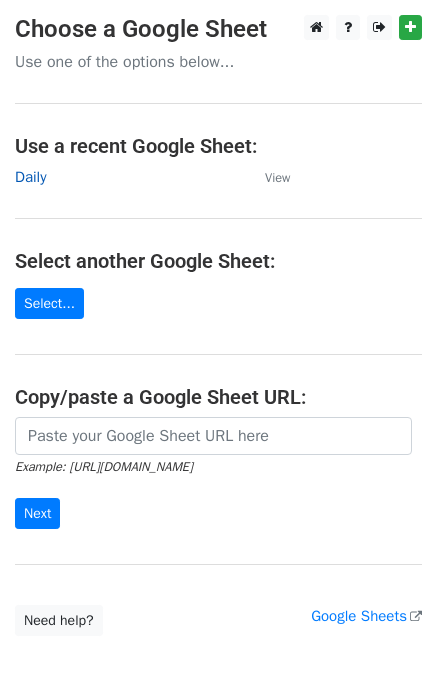 click on "Daily" at bounding box center (30, 177) 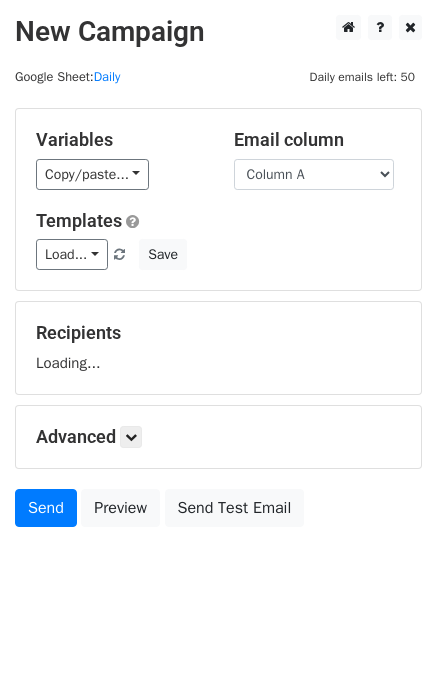 scroll, scrollTop: 0, scrollLeft: 0, axis: both 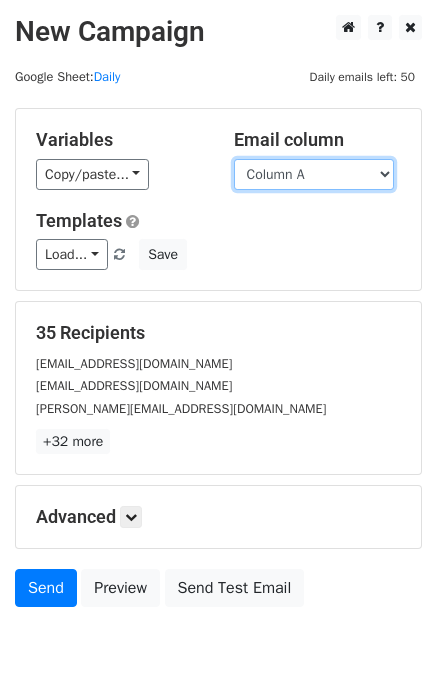 click on "Column A
Column B
Column C" at bounding box center (314, 174) 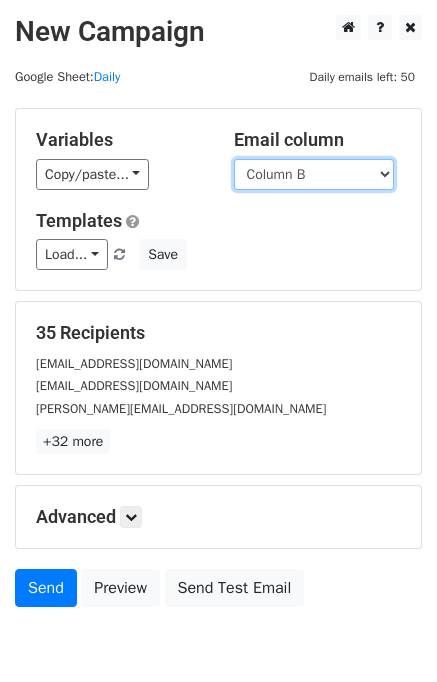 click on "Column A
Column B
Column C" at bounding box center [314, 174] 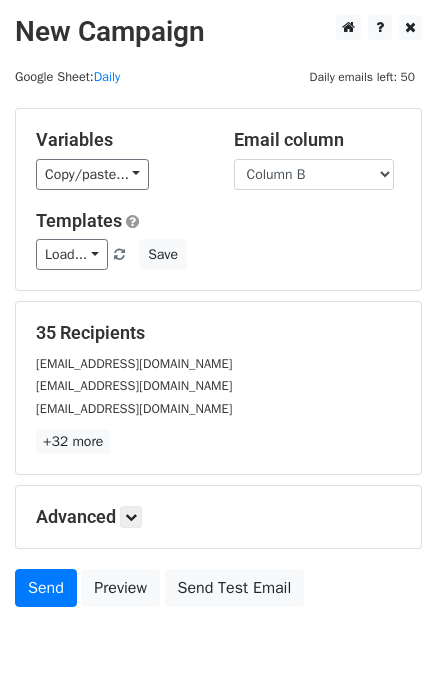 click on "+32 more" at bounding box center [218, 441] 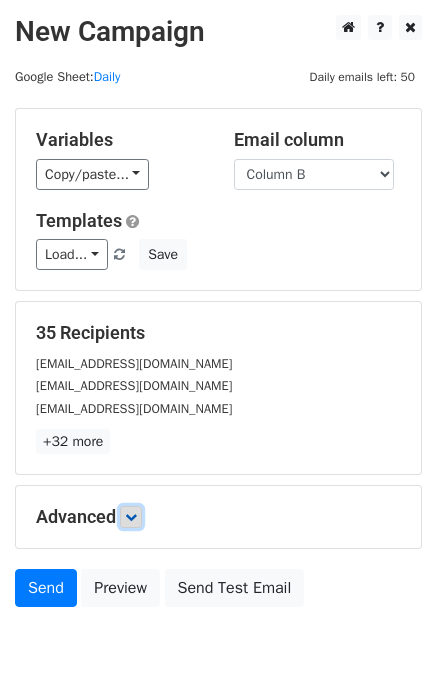 click at bounding box center [131, 517] 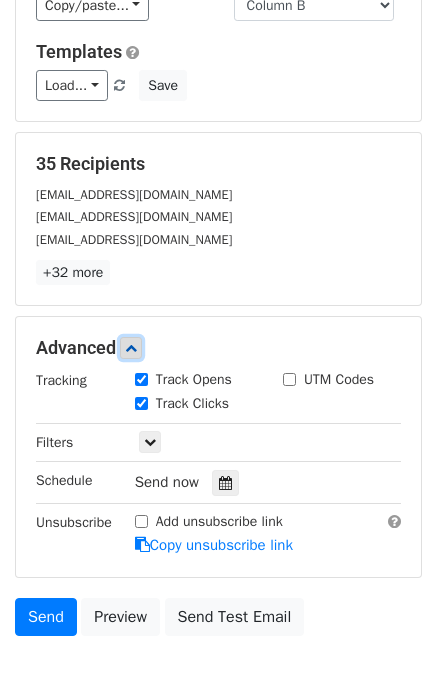 scroll, scrollTop: 288, scrollLeft: 0, axis: vertical 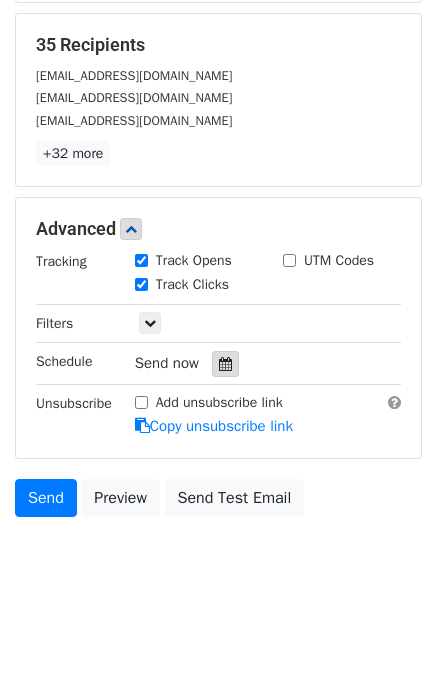 click at bounding box center (225, 364) 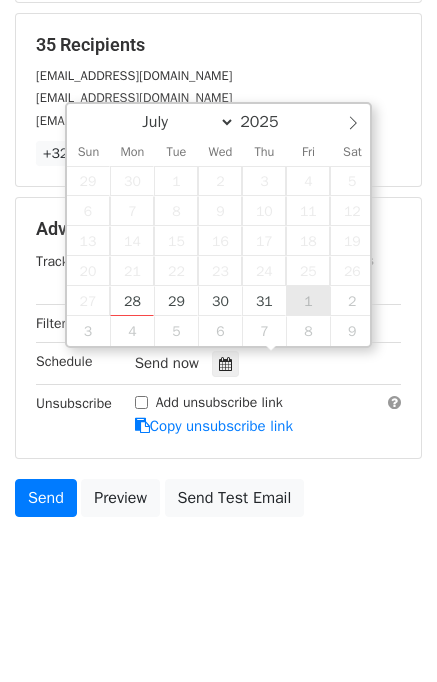 type on "2025-08-01 12:00" 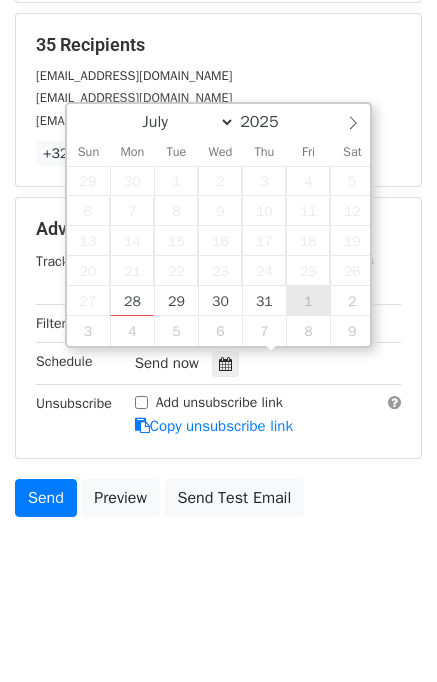 select on "7" 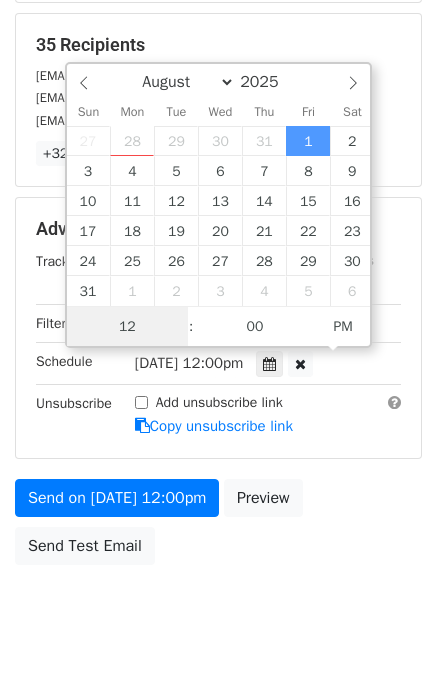 scroll, scrollTop: 0, scrollLeft: 0, axis: both 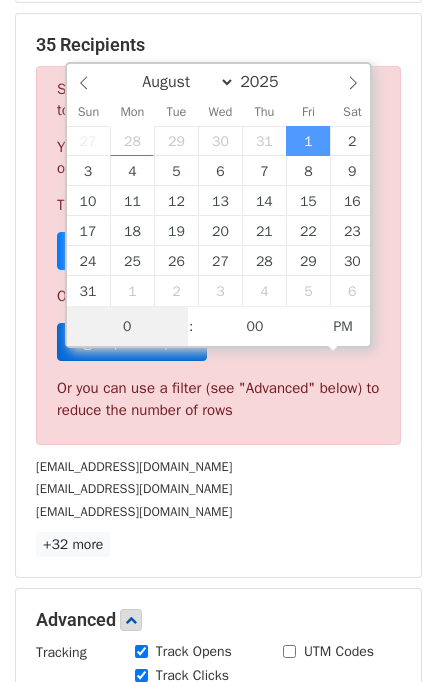 type on "05" 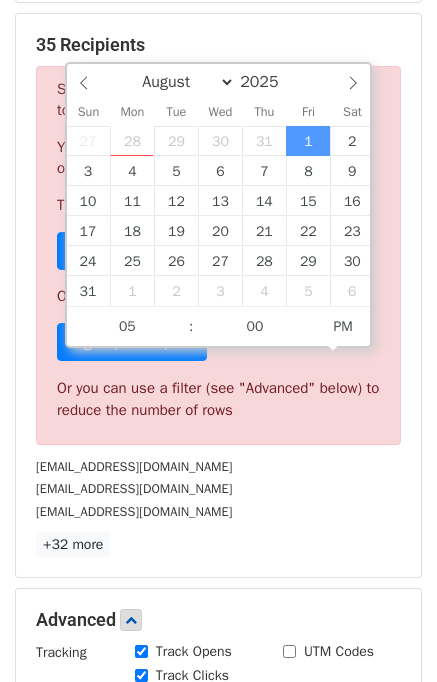 type on "2025-08-01 17:00" 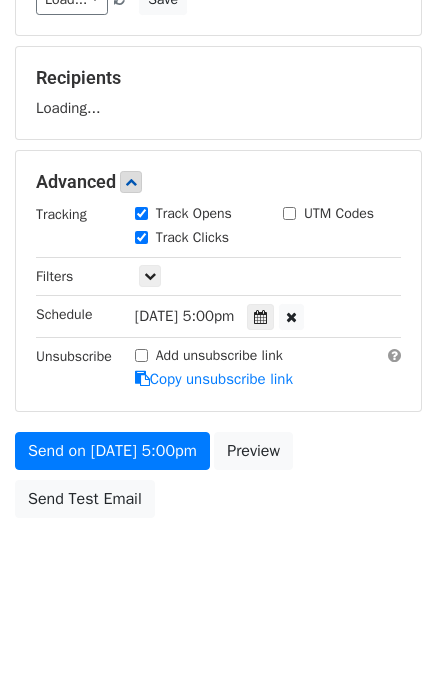 scroll, scrollTop: 288, scrollLeft: 0, axis: vertical 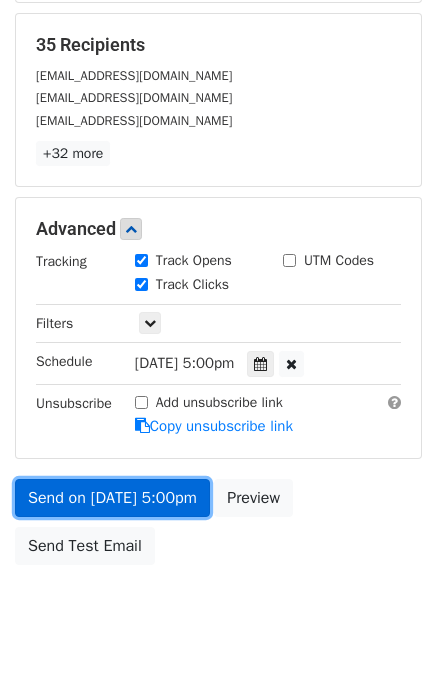 click on "Send on Aug 1 at 5:00pm" at bounding box center (112, 498) 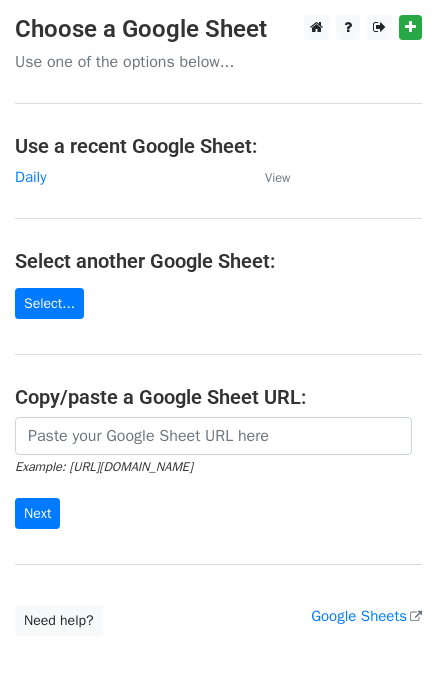 scroll, scrollTop: 0, scrollLeft: 0, axis: both 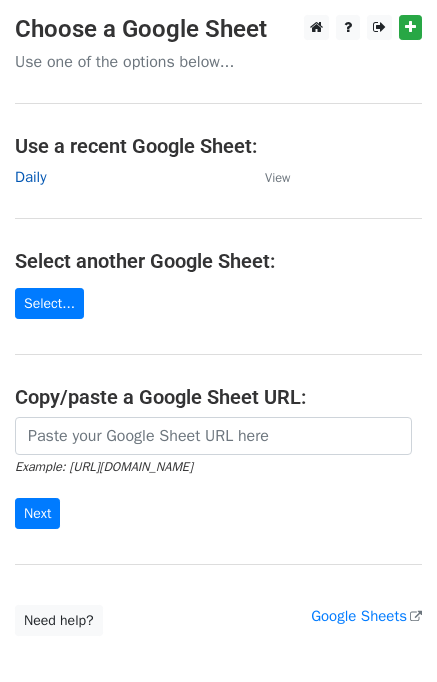 click on "Daily" at bounding box center [30, 177] 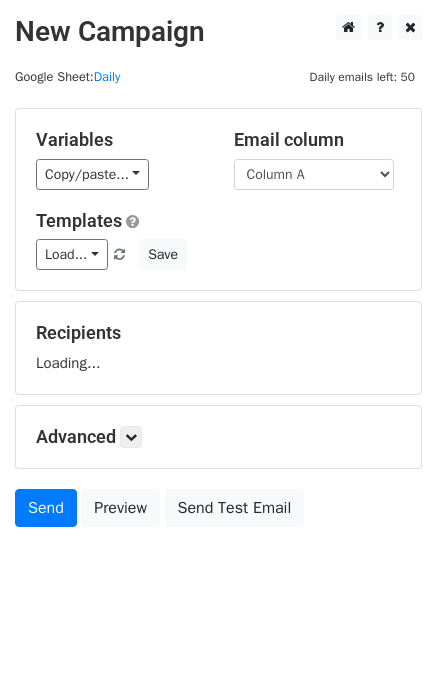 scroll, scrollTop: 0, scrollLeft: 0, axis: both 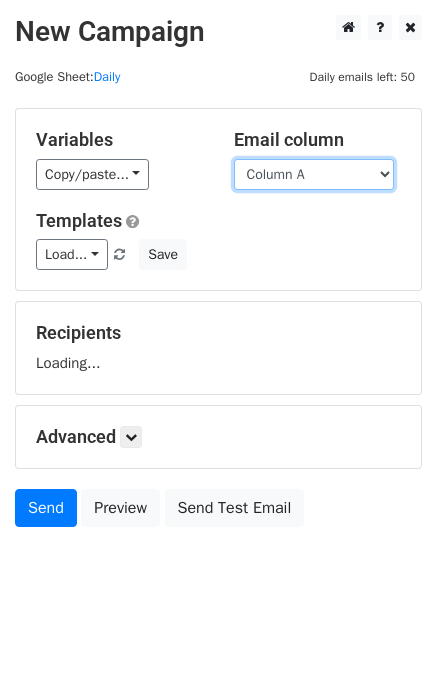click on "Column A
Column B
Column C" at bounding box center (314, 174) 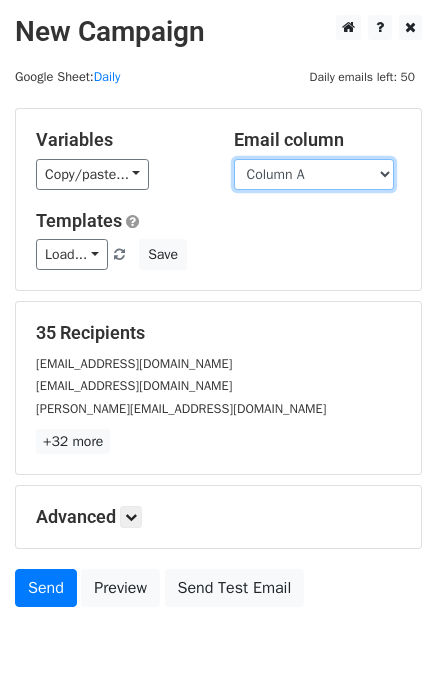 click on "Column A
Column B
Column C" at bounding box center [314, 174] 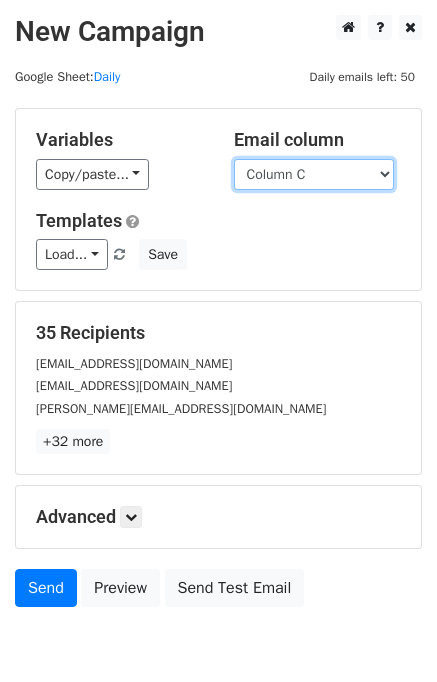click on "Column A
Column B
Column C" at bounding box center [314, 174] 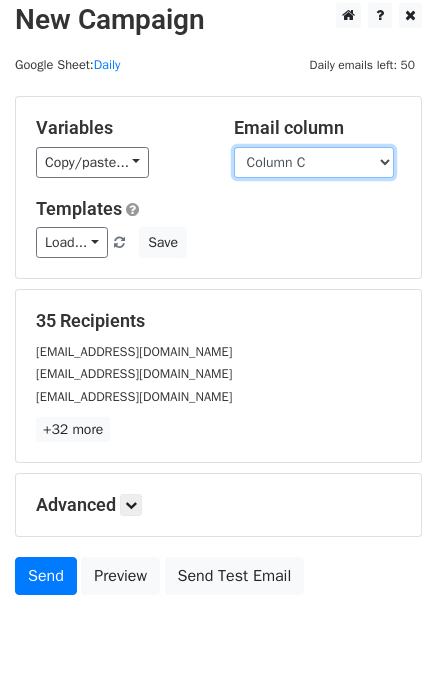 scroll, scrollTop: 92, scrollLeft: 0, axis: vertical 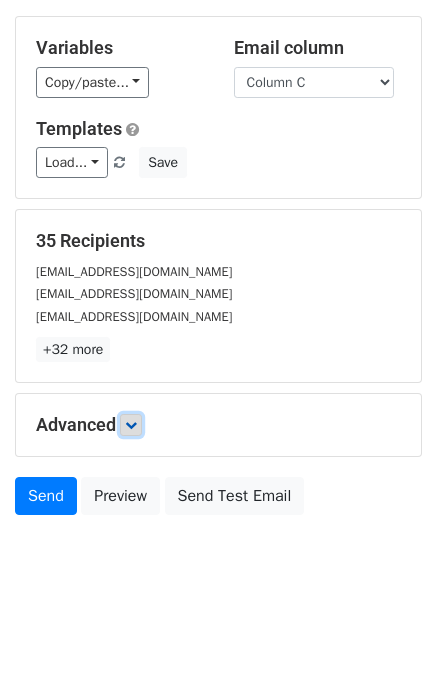 click at bounding box center [131, 425] 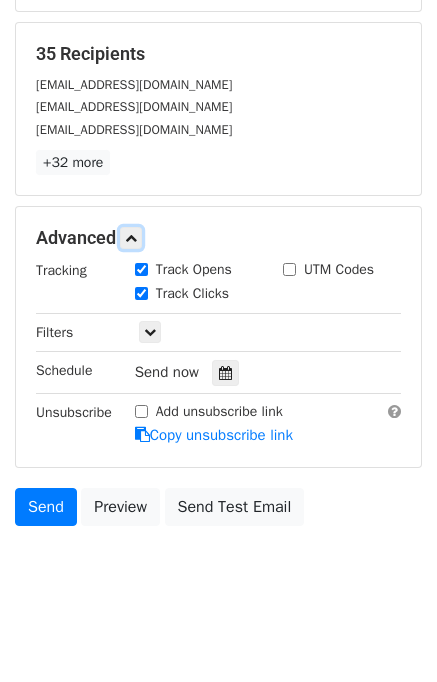 scroll, scrollTop: 285, scrollLeft: 0, axis: vertical 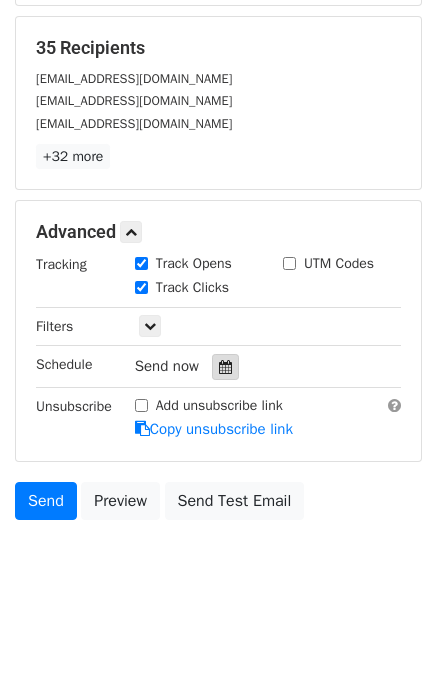 click at bounding box center (225, 367) 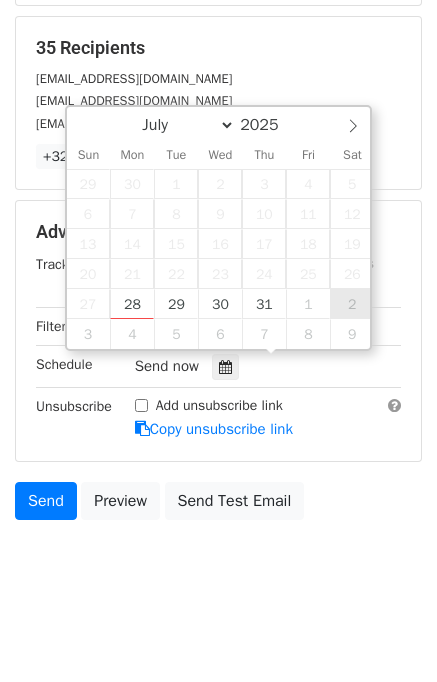 type on "[DATE] 12:00" 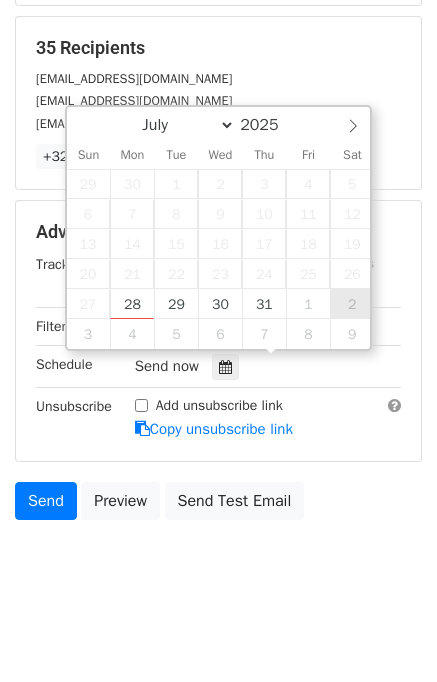 select on "7" 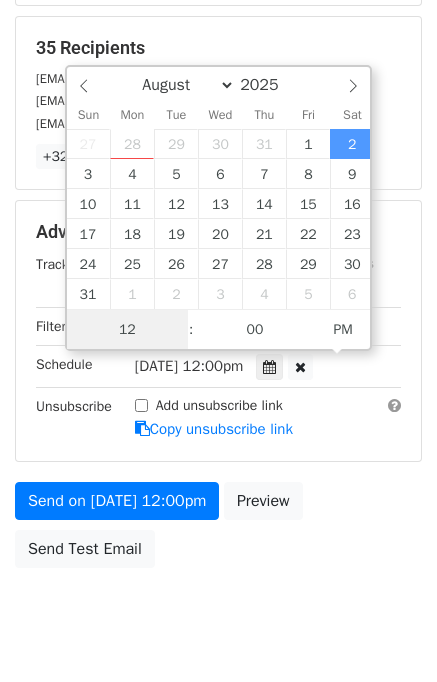 scroll, scrollTop: 0, scrollLeft: 0, axis: both 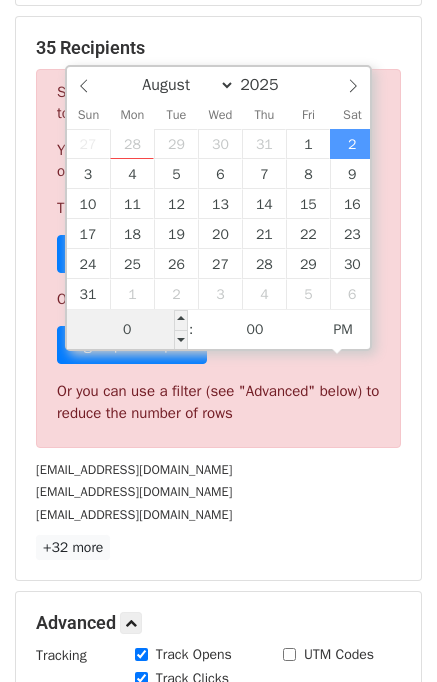 type on "06" 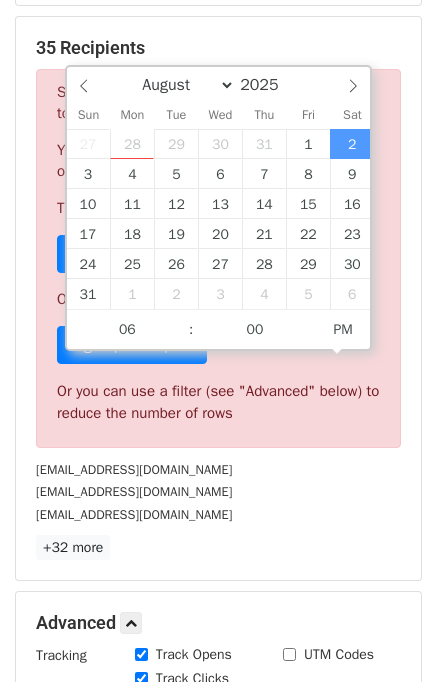 type on "[DATE] 18:00" 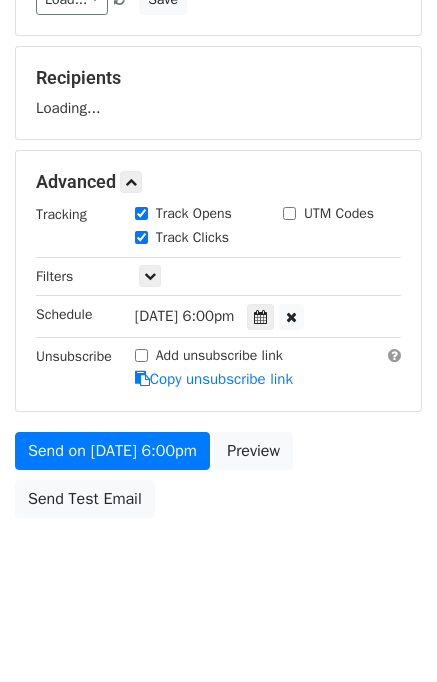 scroll, scrollTop: 285, scrollLeft: 0, axis: vertical 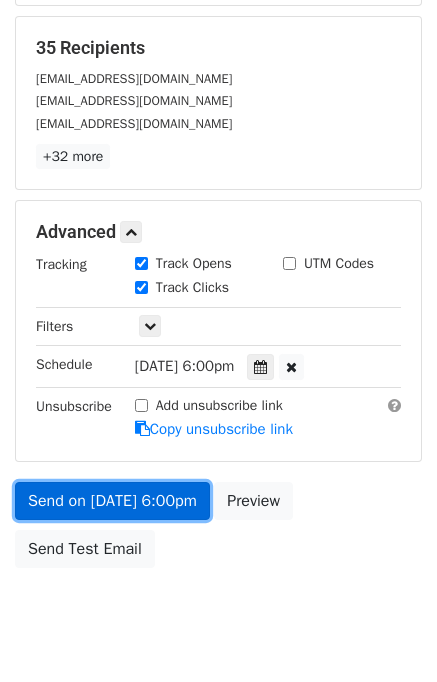 click on "Send on [DATE] 6:00pm" at bounding box center (112, 501) 